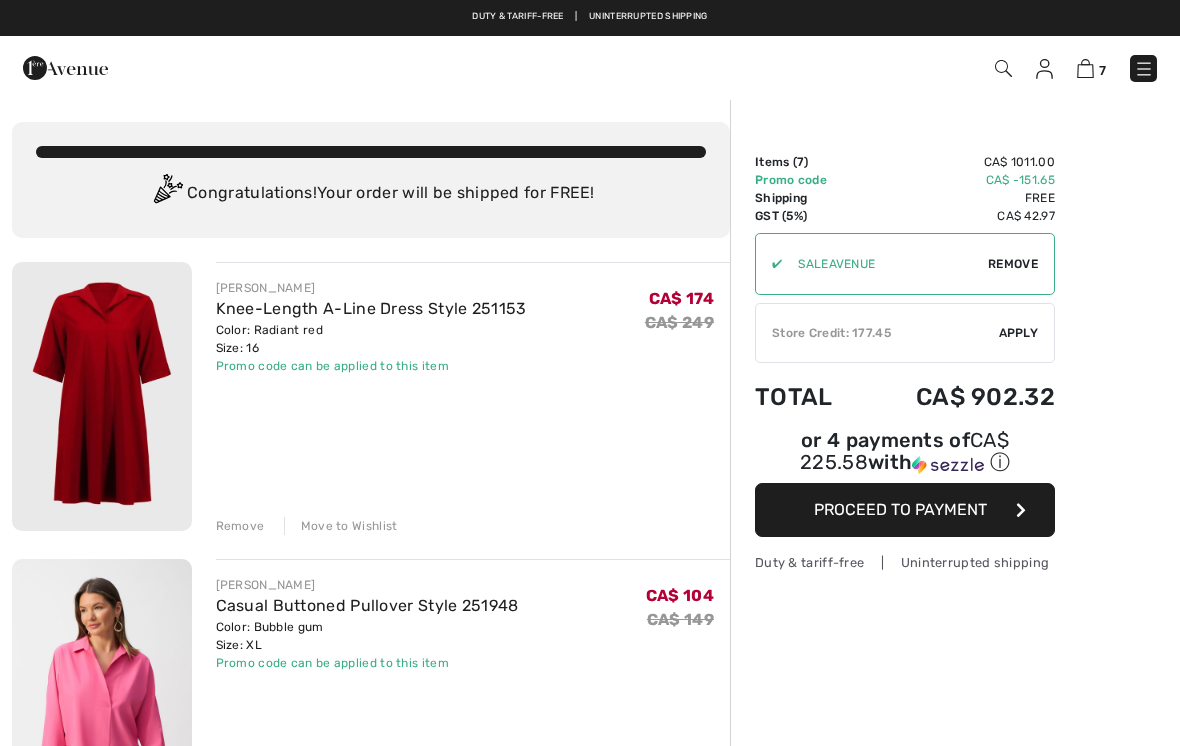 scroll, scrollTop: 0, scrollLeft: 0, axis: both 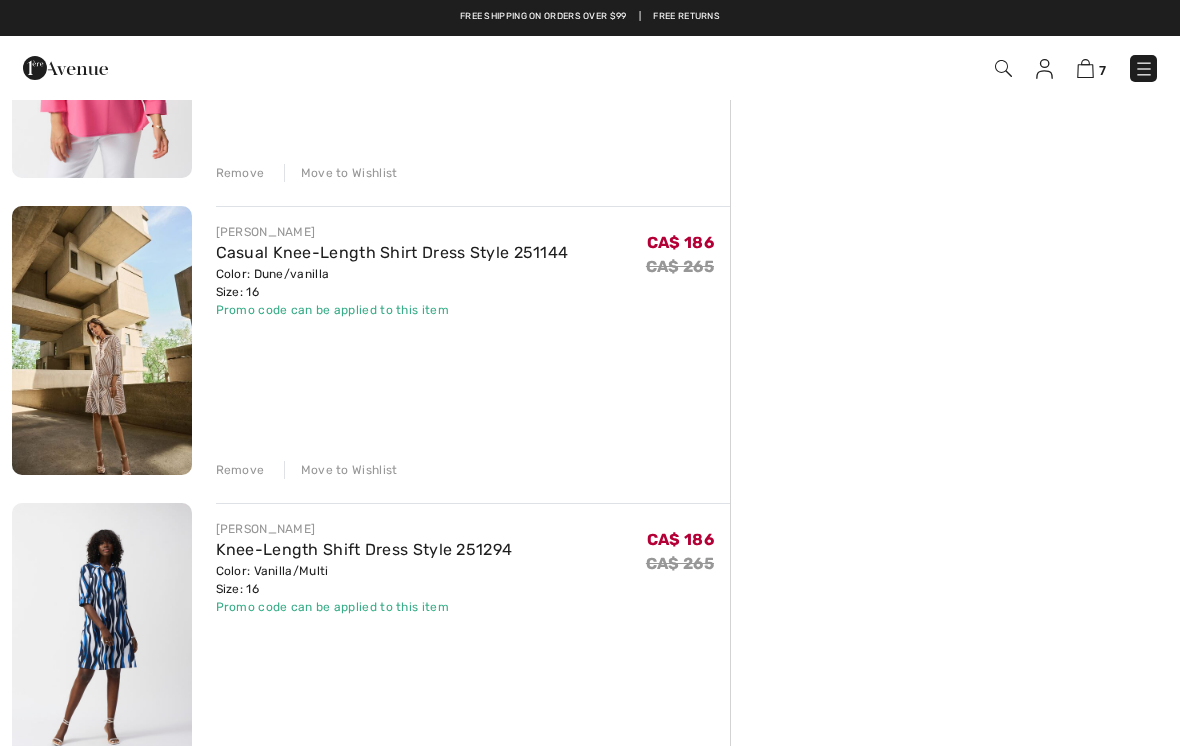 click at bounding box center (102, 340) 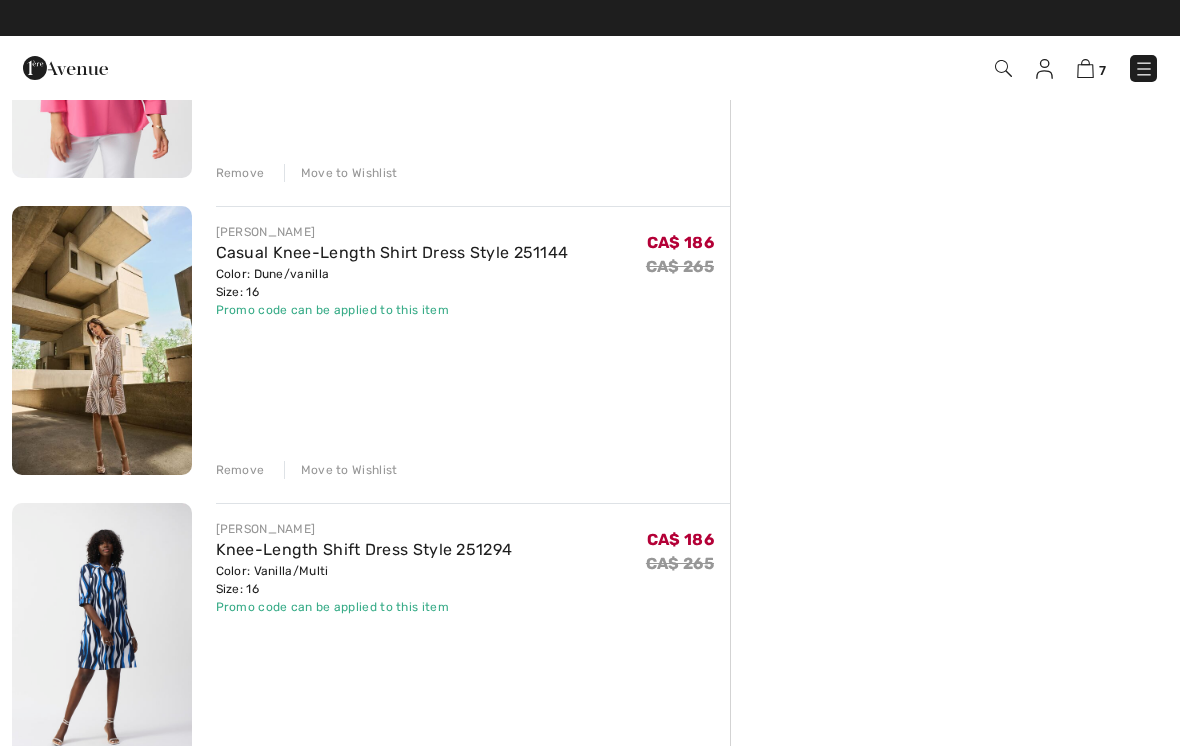 click on "Casual Knee-Length Shirt Dress Style 251144" at bounding box center (392, 252) 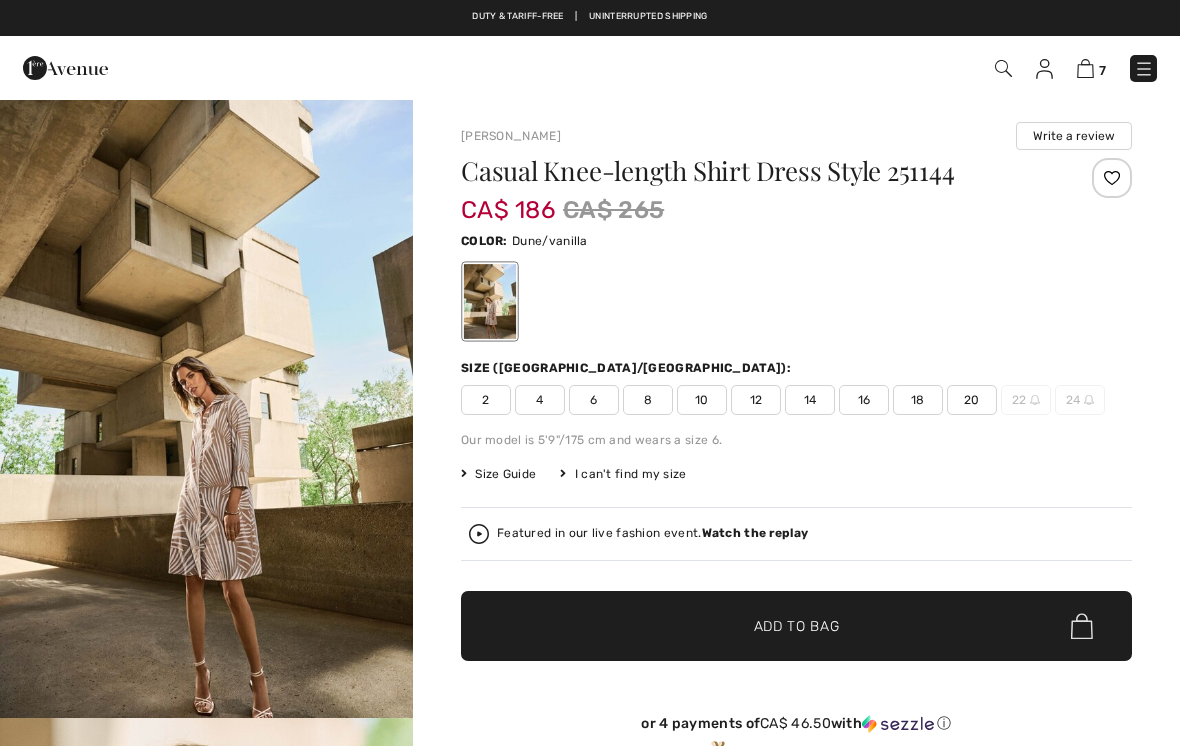 scroll, scrollTop: 0, scrollLeft: 0, axis: both 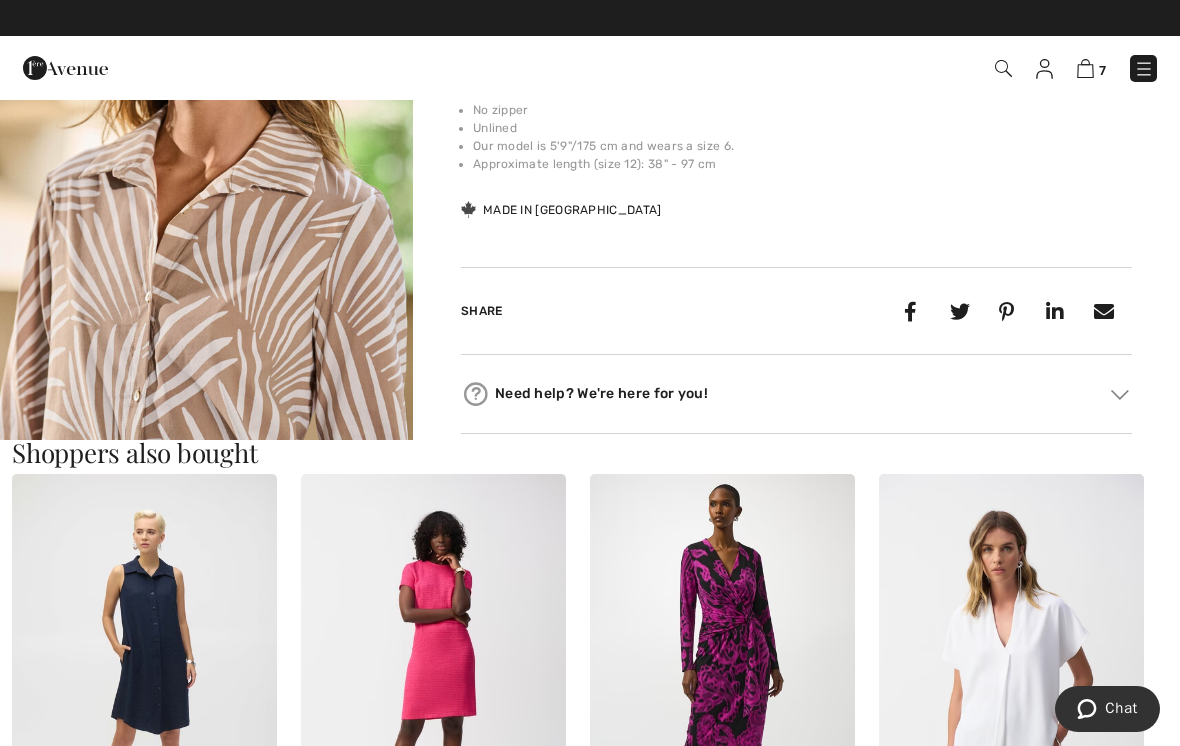 click at bounding box center (206, 146) 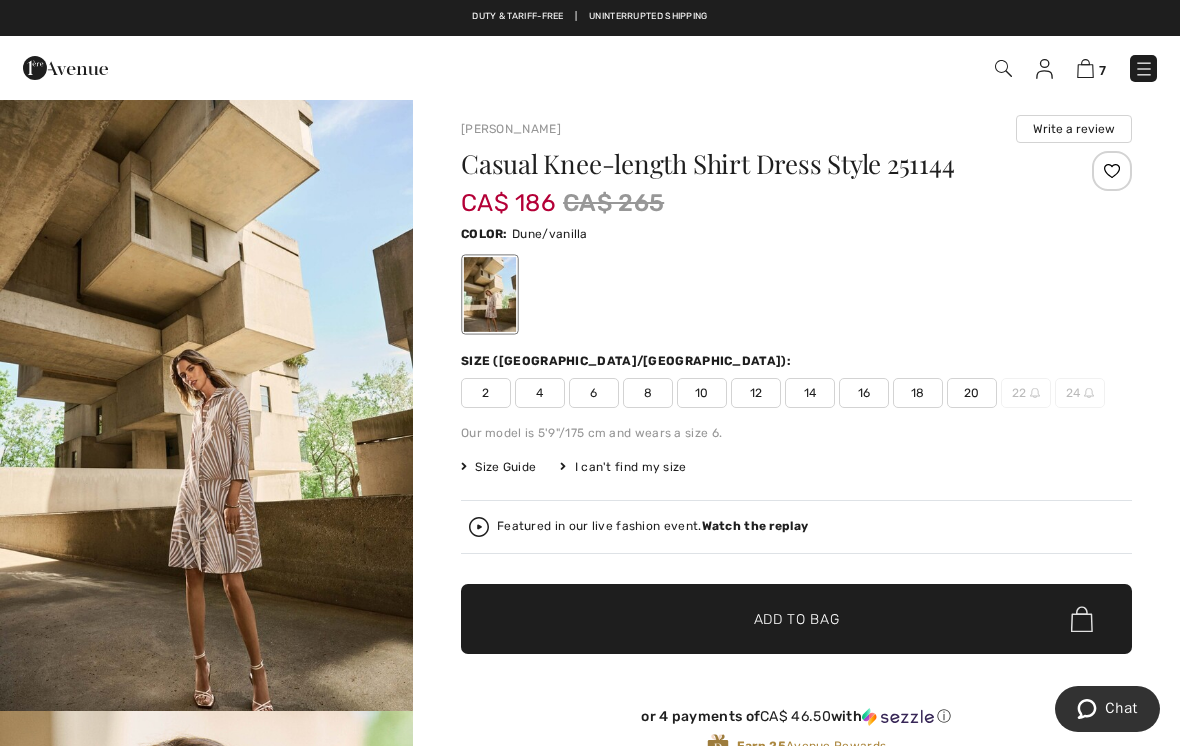 scroll, scrollTop: 0, scrollLeft: 0, axis: both 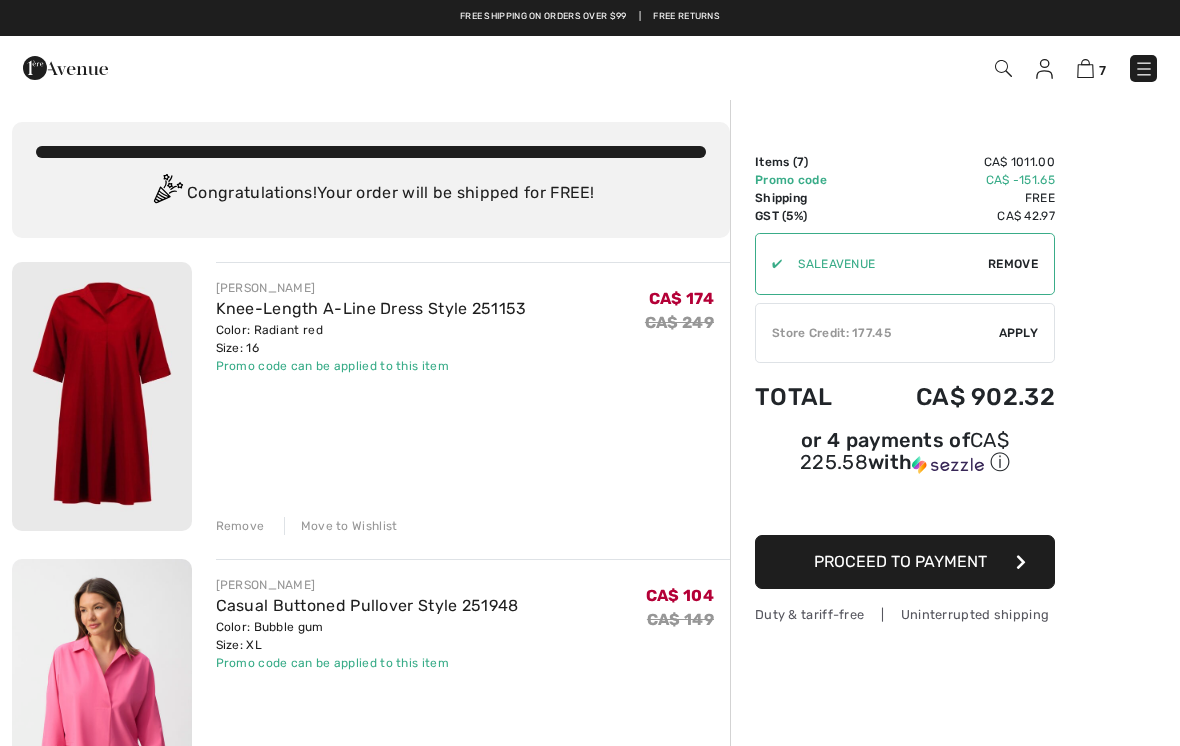 click on "Color: Radiant red
Size: 16" at bounding box center (371, 339) 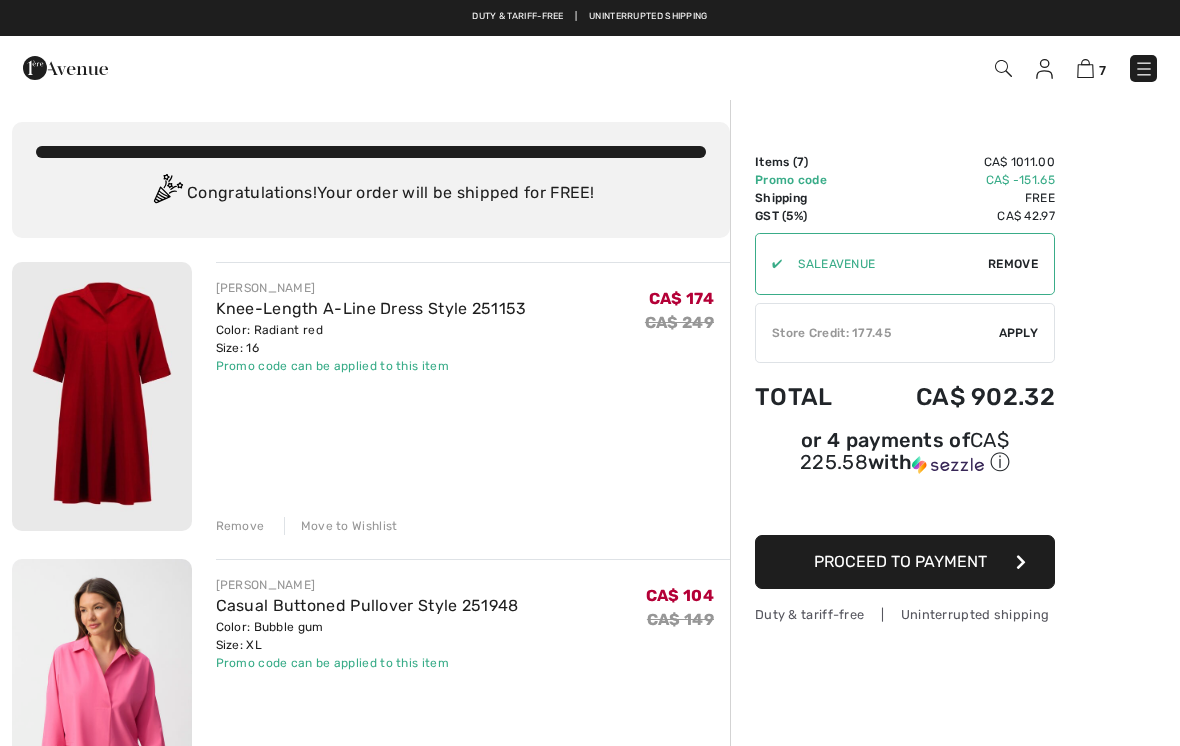 click on "Promo code can be applied to this item" at bounding box center [371, 366] 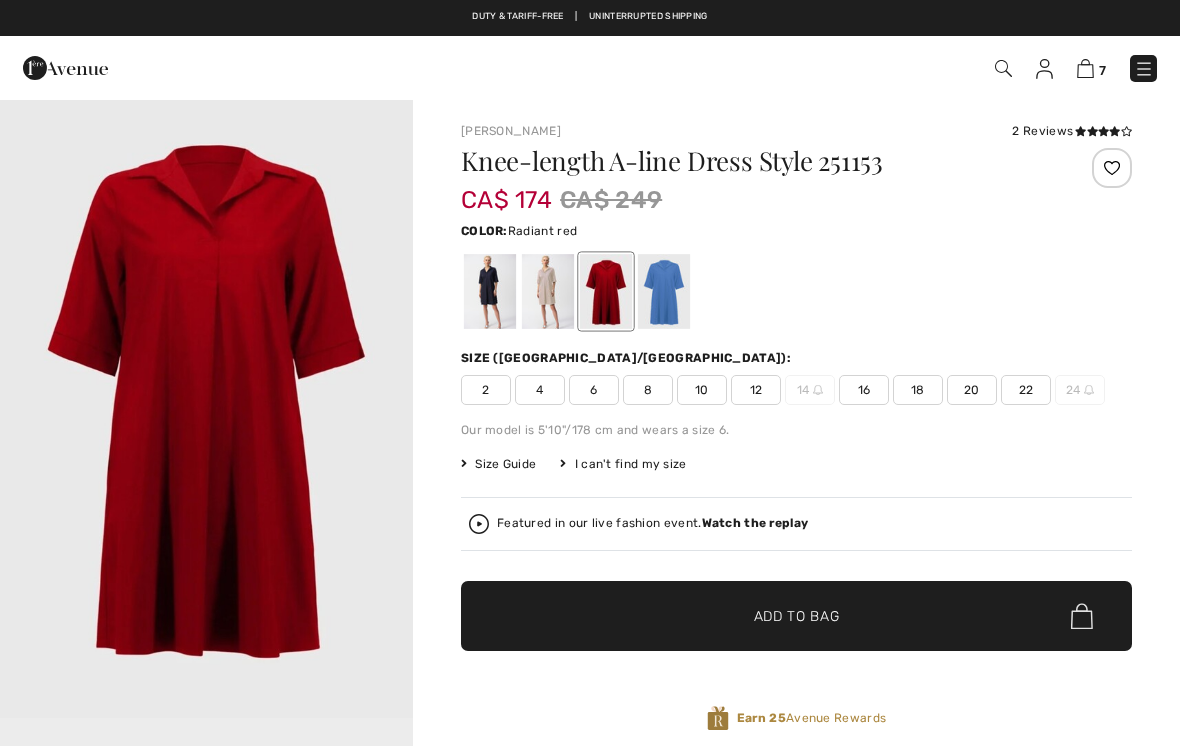 scroll, scrollTop: 0, scrollLeft: 0, axis: both 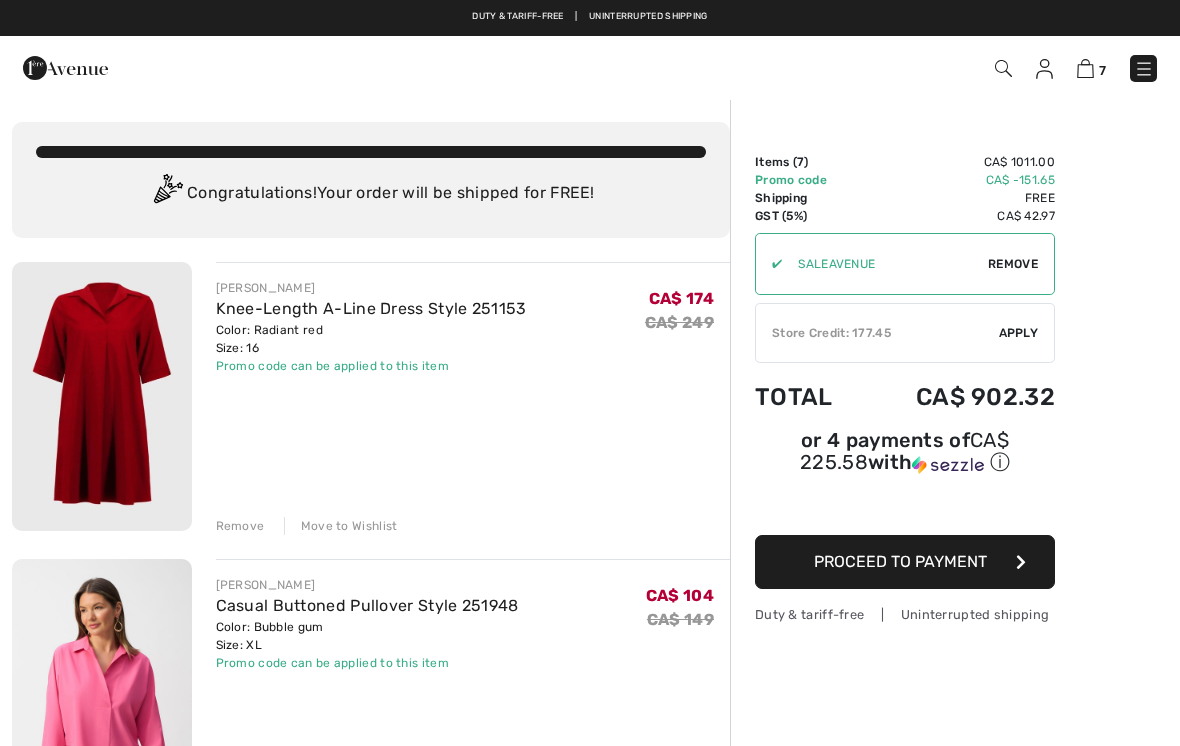 click on "Remove" at bounding box center (240, 526) 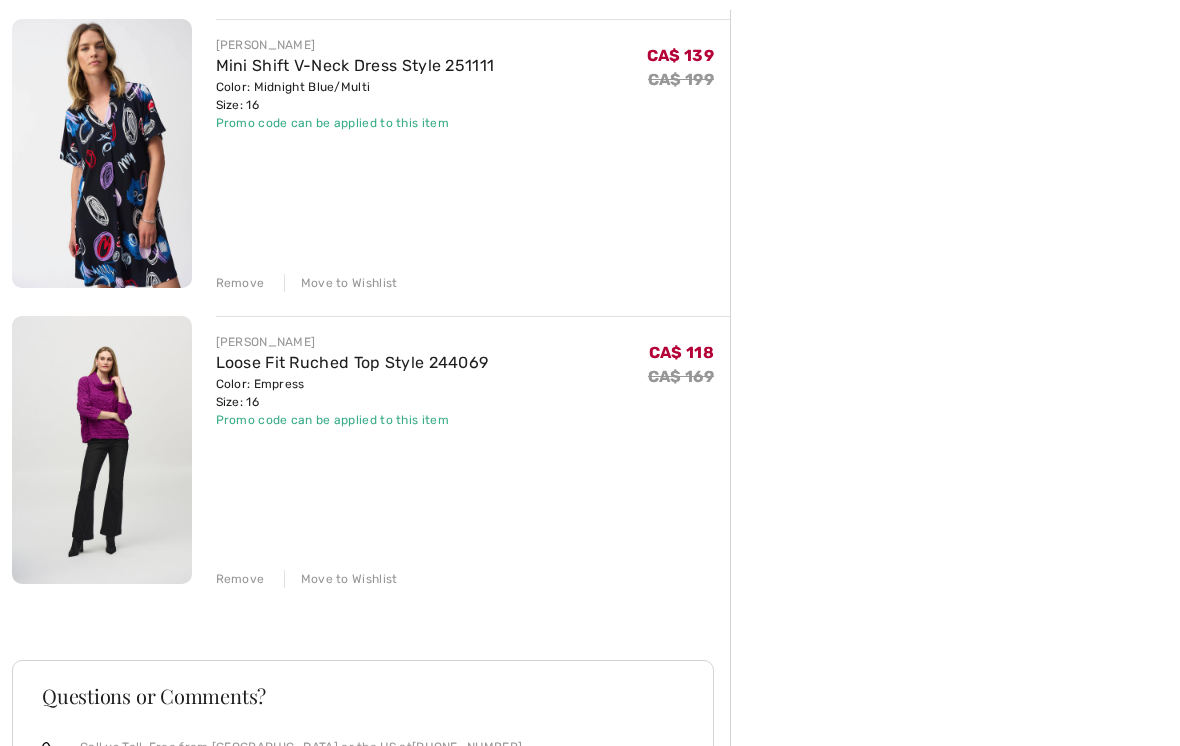 scroll, scrollTop: 1431, scrollLeft: 0, axis: vertical 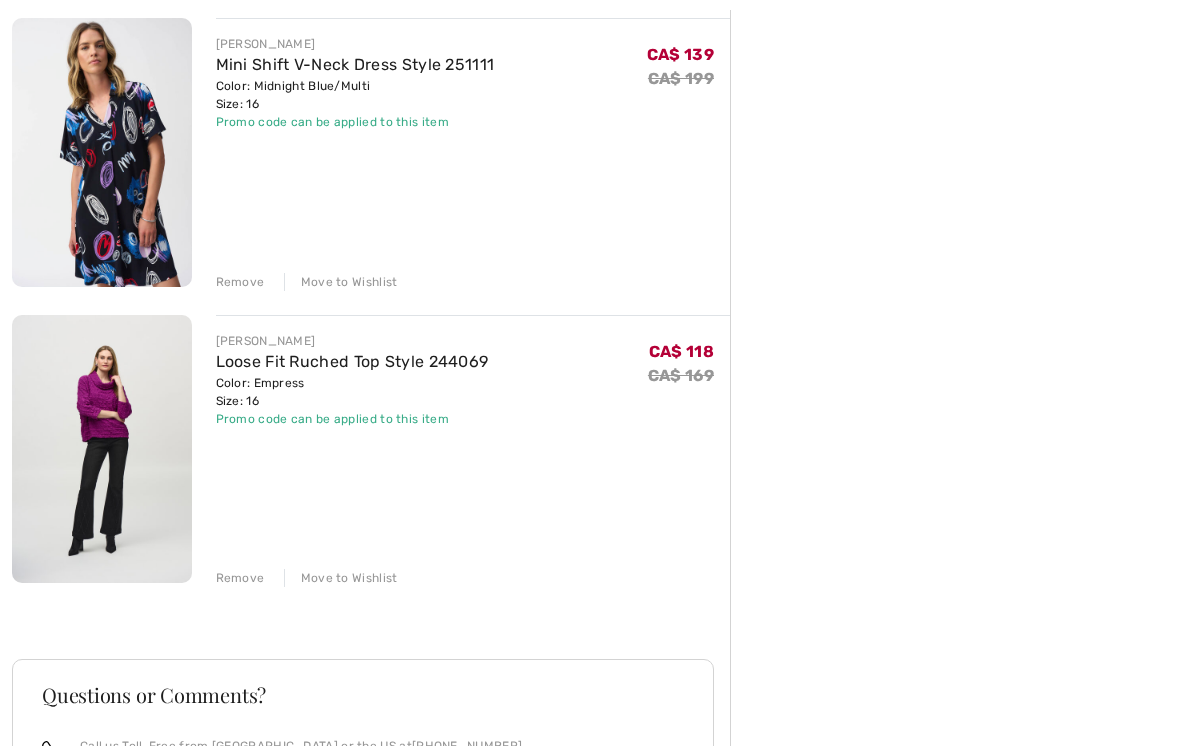 click on "JOSEPH RIBKOFF
Casual Buttoned Pullover Style 251948
Color: Bubble gum
Size: XL
Final Sale
Promo code can be applied to this item
CA$ 104
CA$ 149
CA$ 104
CA$ 149
Remove
Move to Wishlist" at bounding box center (371, -26) 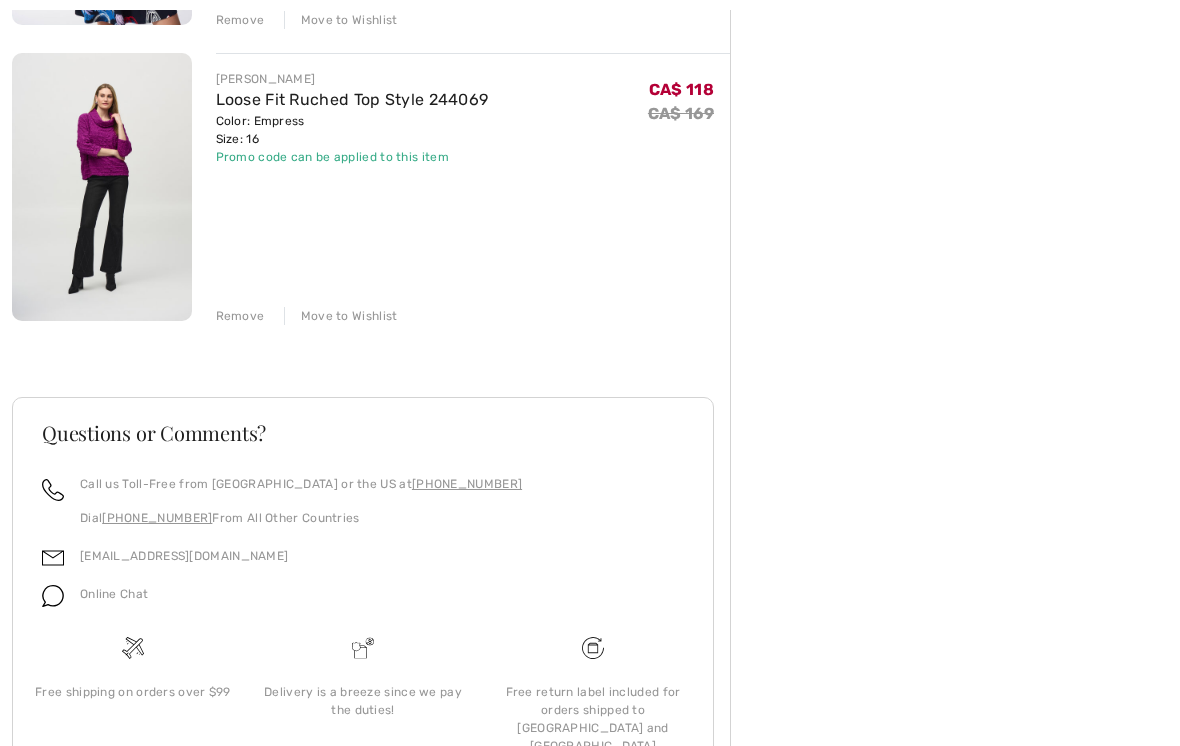scroll, scrollTop: 1695, scrollLeft: 0, axis: vertical 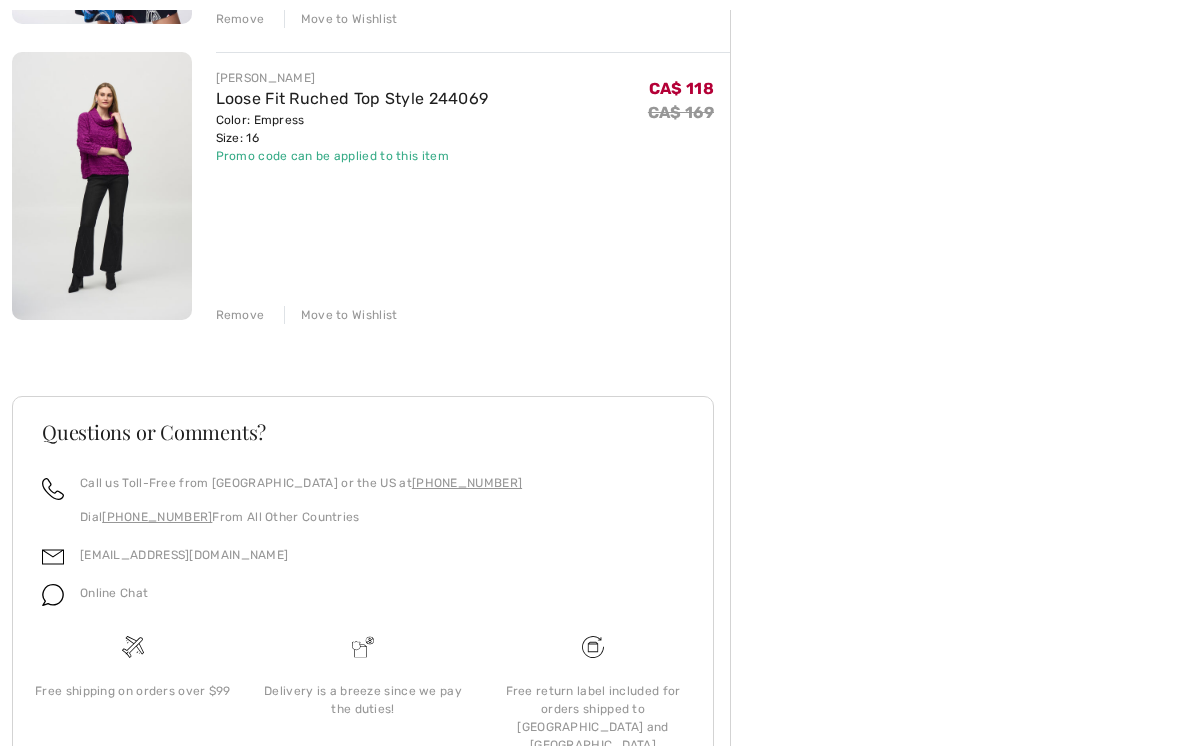 click on "Remove" at bounding box center [240, 315] 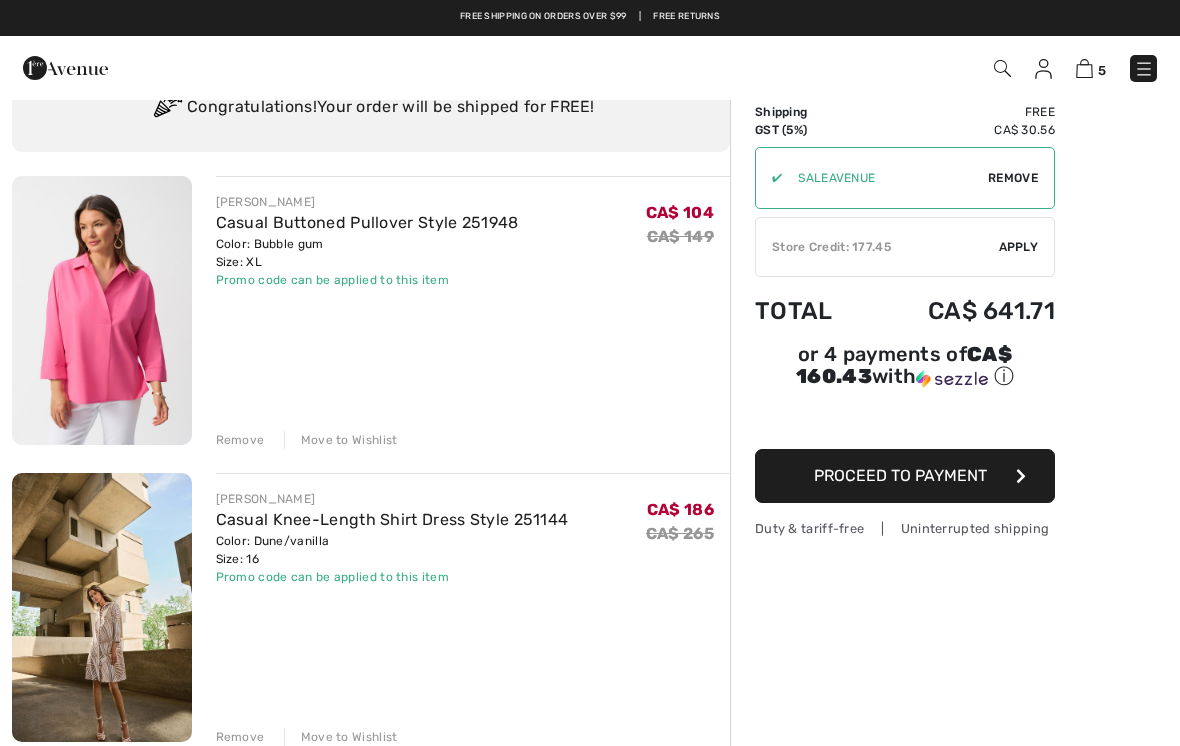 scroll, scrollTop: 0, scrollLeft: 0, axis: both 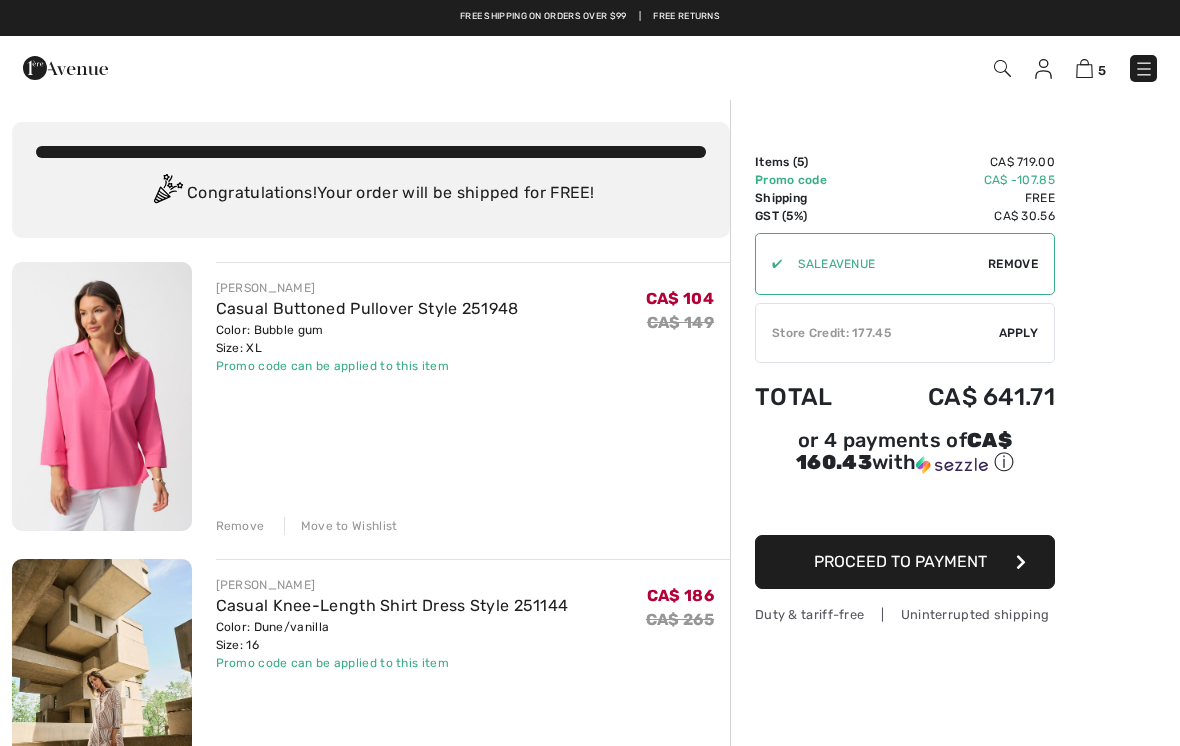 click on "Store Credit: 177.45" at bounding box center [877, 333] 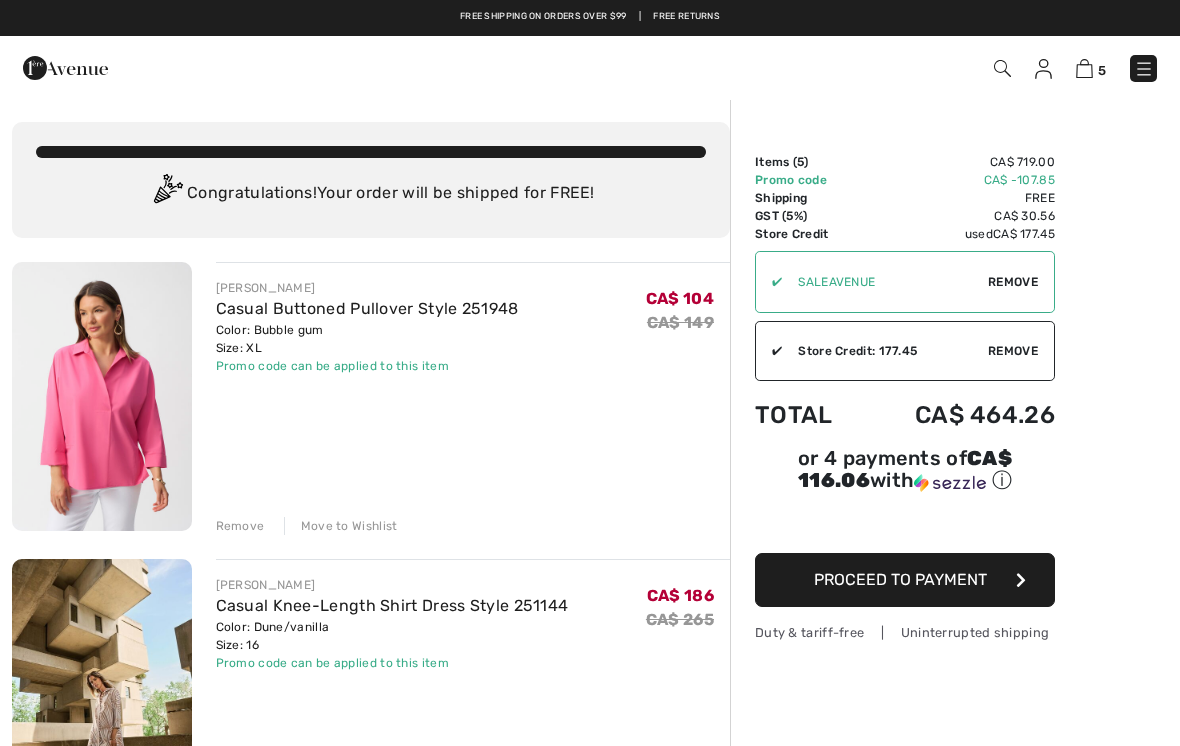 click on "Proceed to Payment" at bounding box center [905, 580] 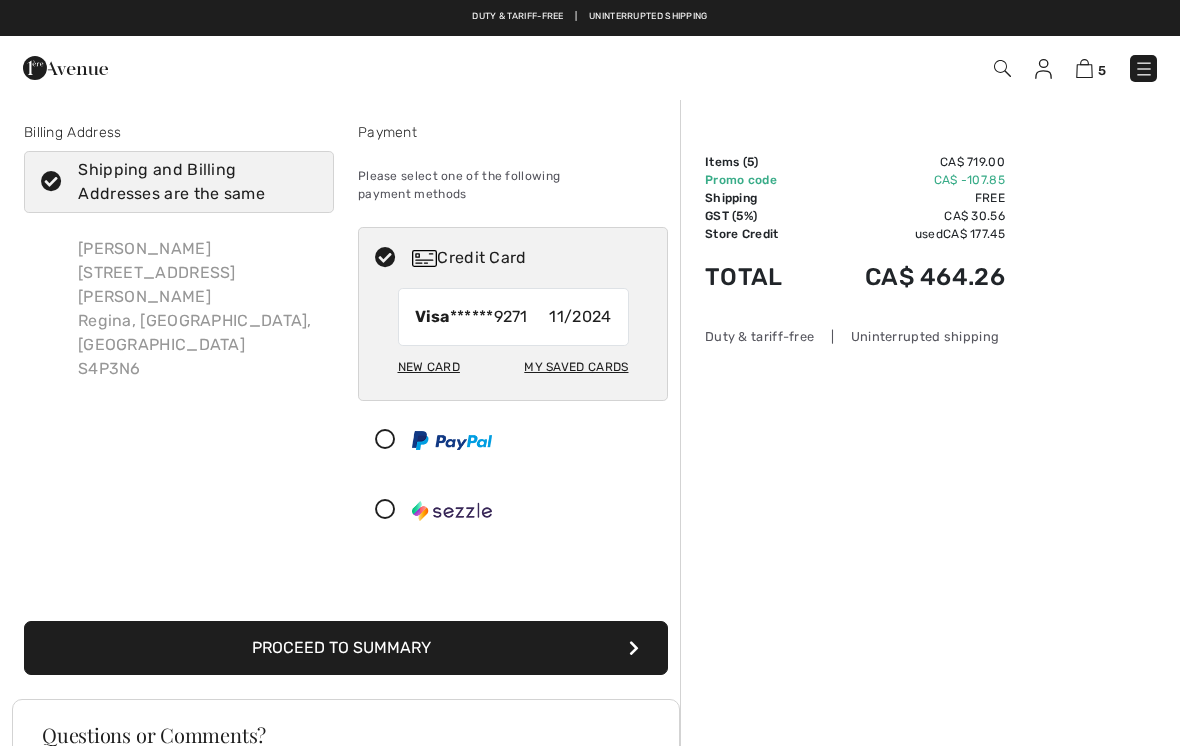 scroll, scrollTop: 0, scrollLeft: 0, axis: both 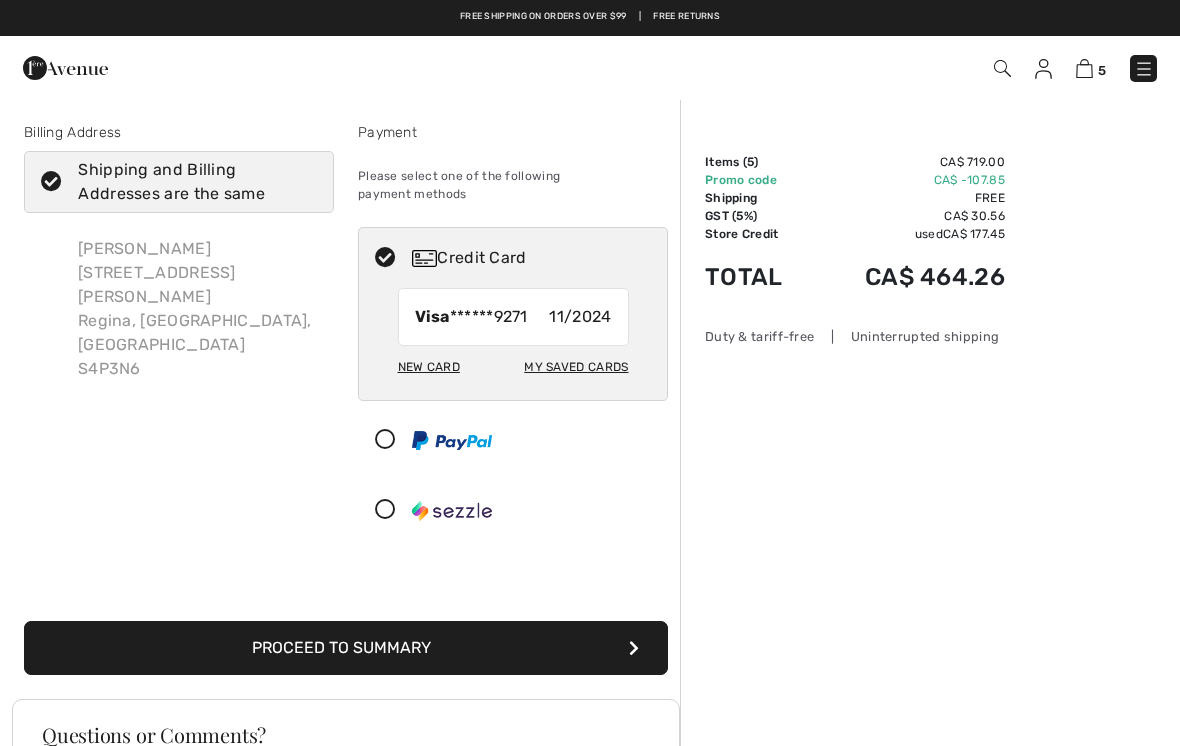 click on "New Card" at bounding box center [429, 367] 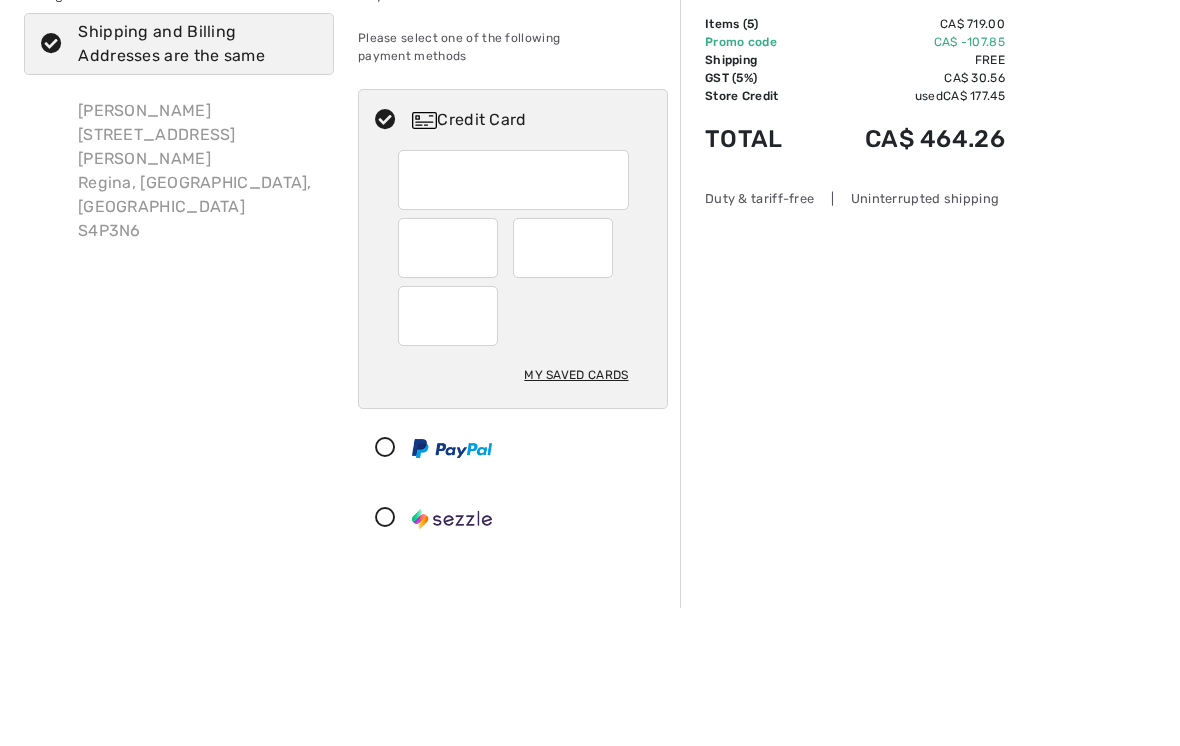 scroll, scrollTop: 138, scrollLeft: 0, axis: vertical 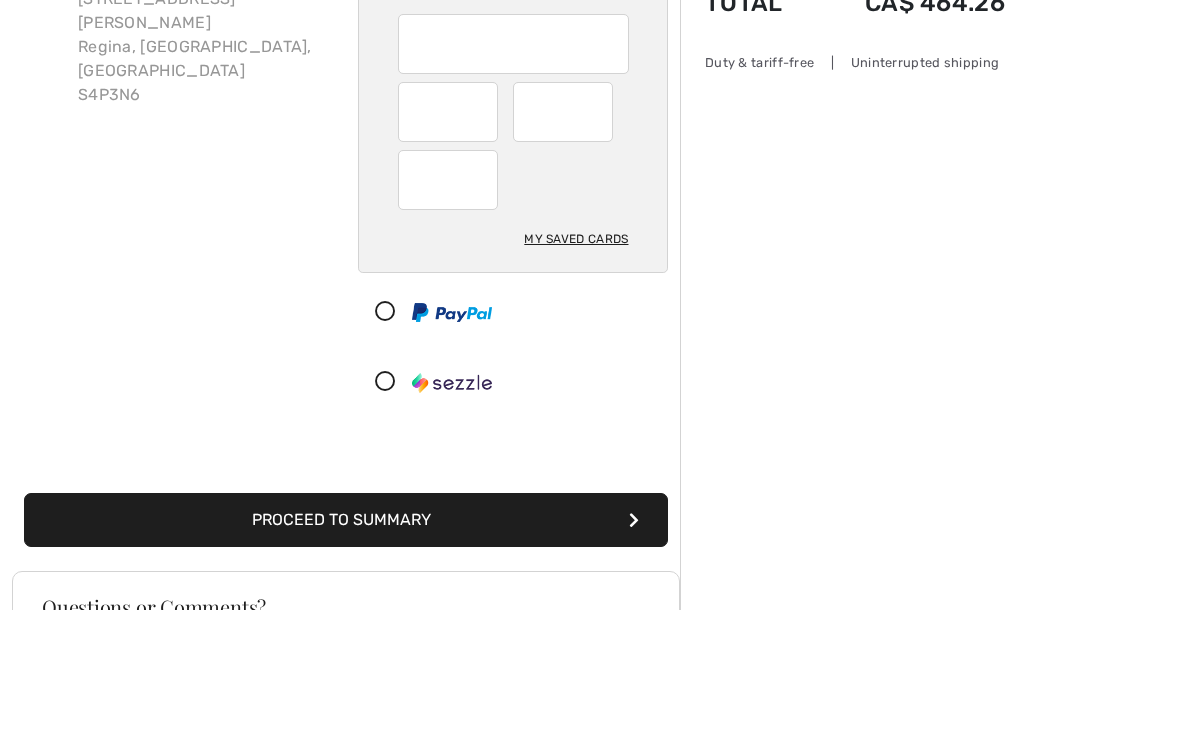 click on "My Saved Cards" at bounding box center [576, 375] 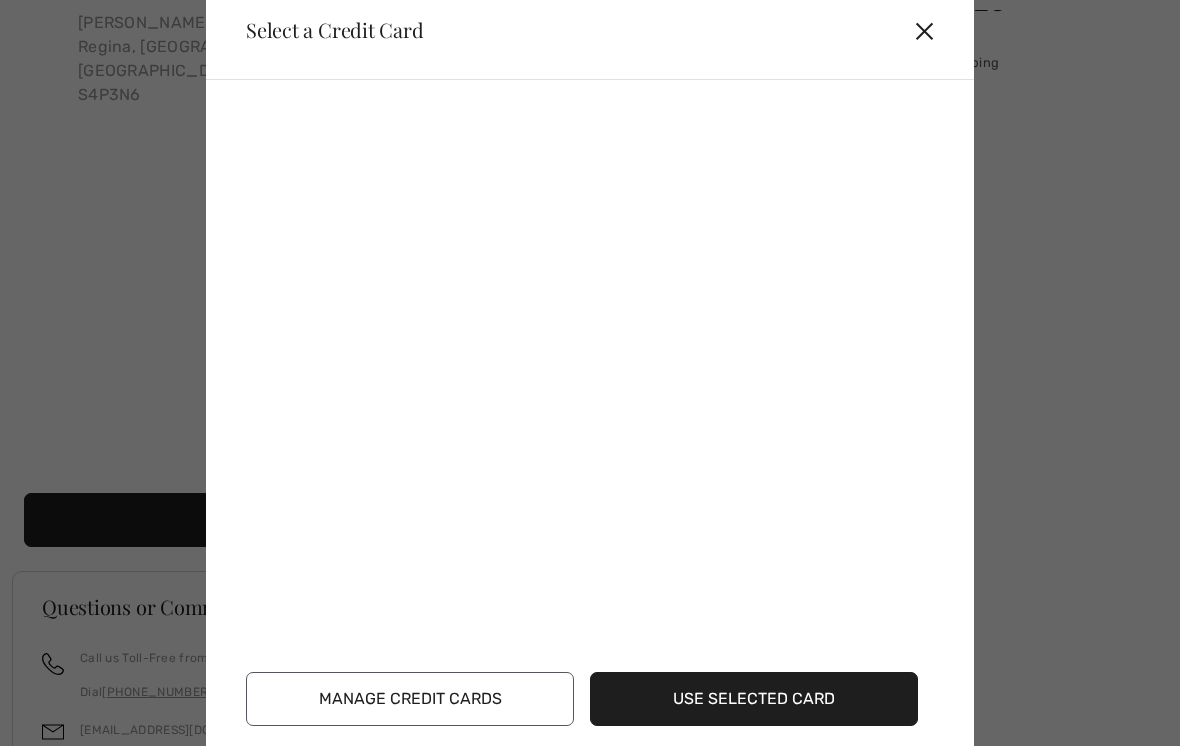 click on "Manage Credit Cards" at bounding box center (410, 699) 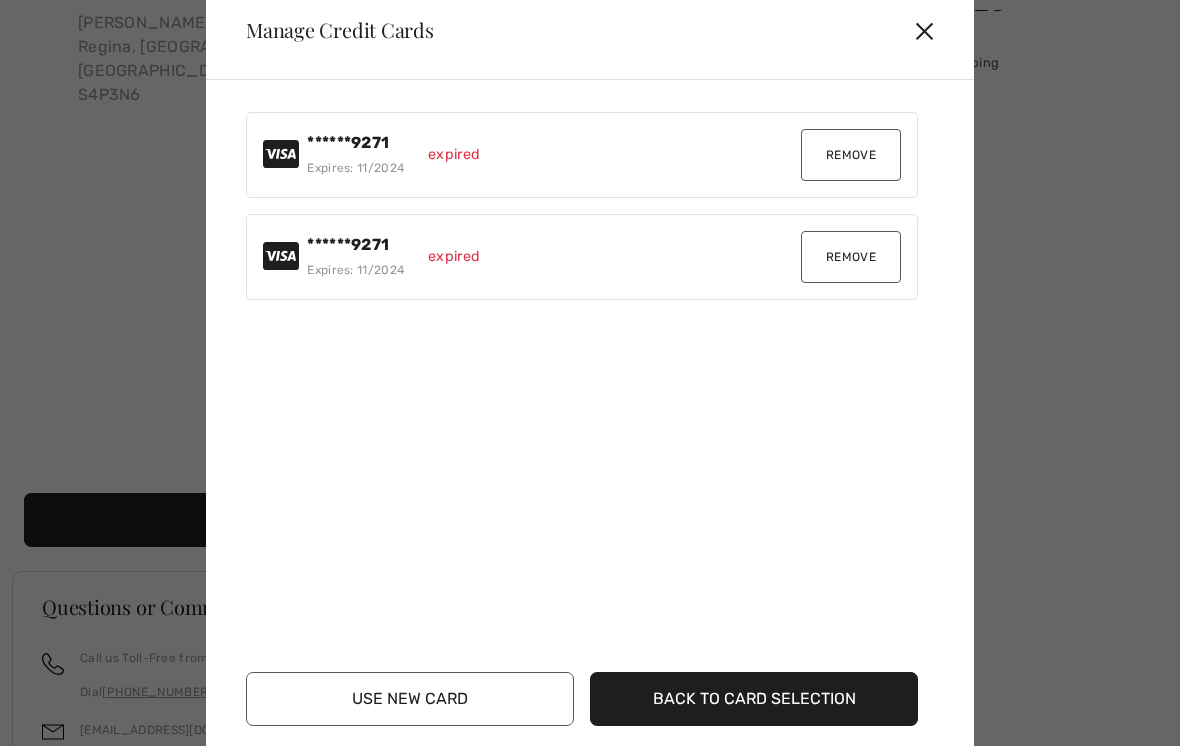 click on "Remove" at bounding box center (851, 155) 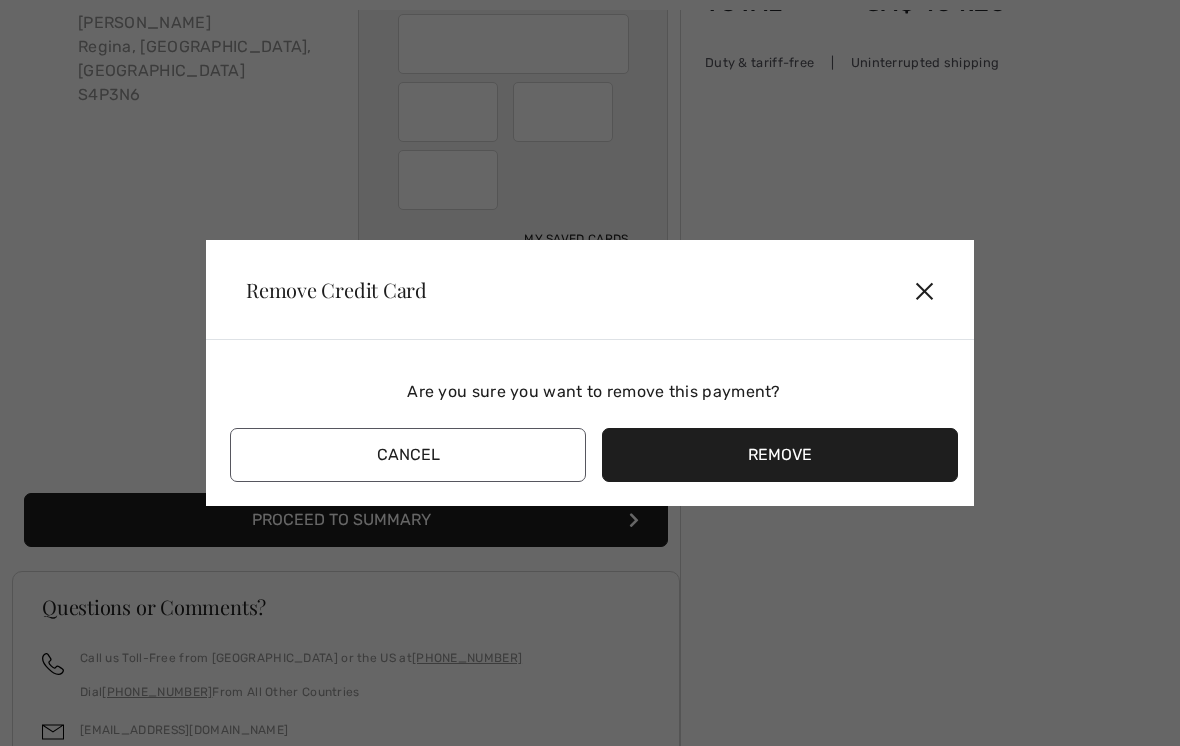 click on "Remove" at bounding box center [780, 455] 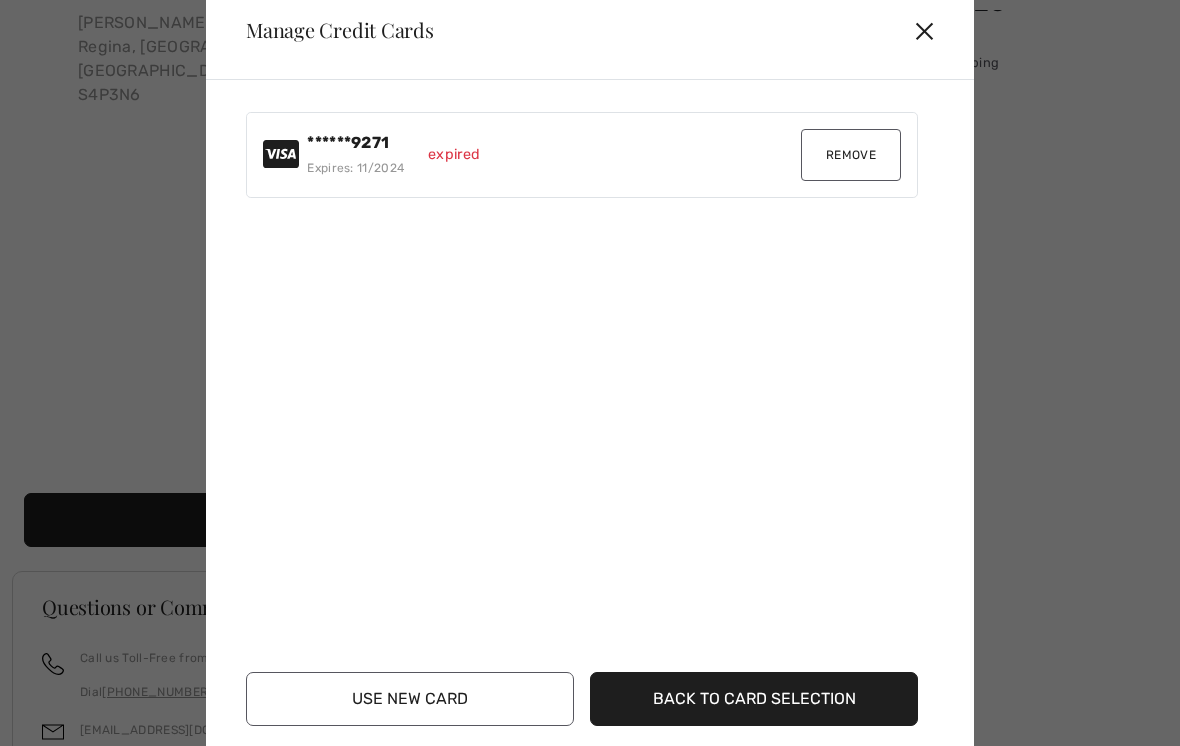 click on "Remove" at bounding box center (851, 155) 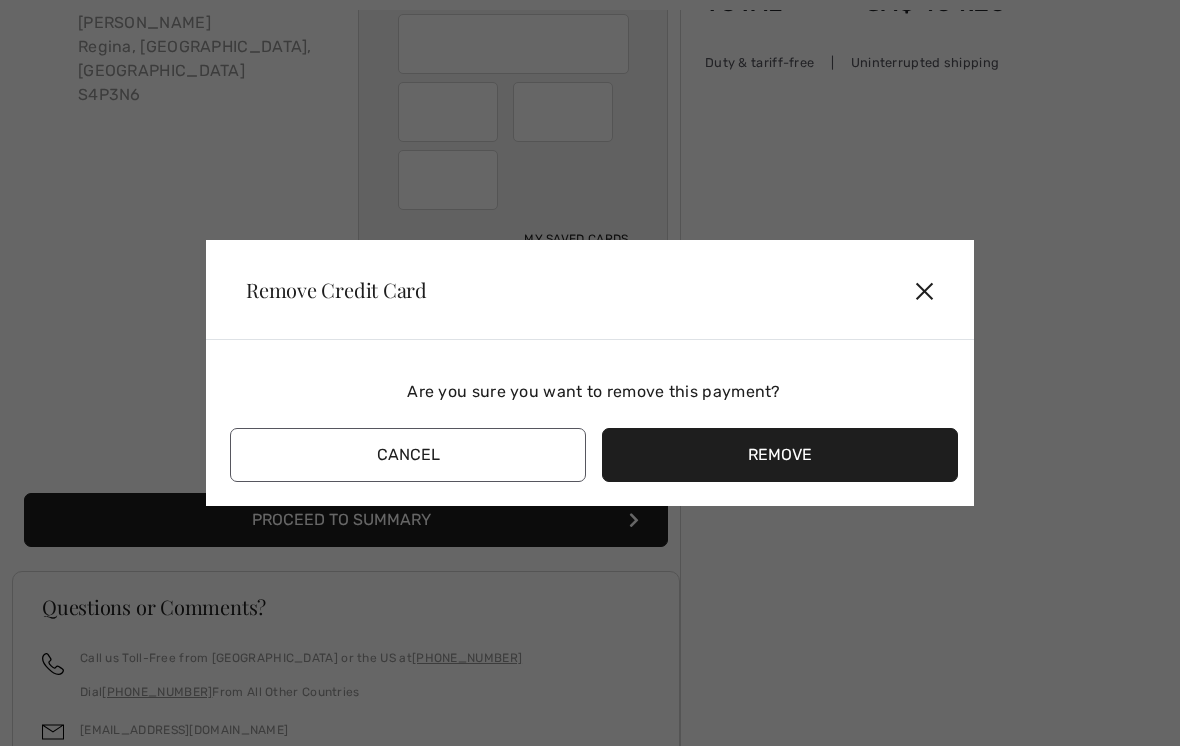 click on "Remove" at bounding box center [780, 455] 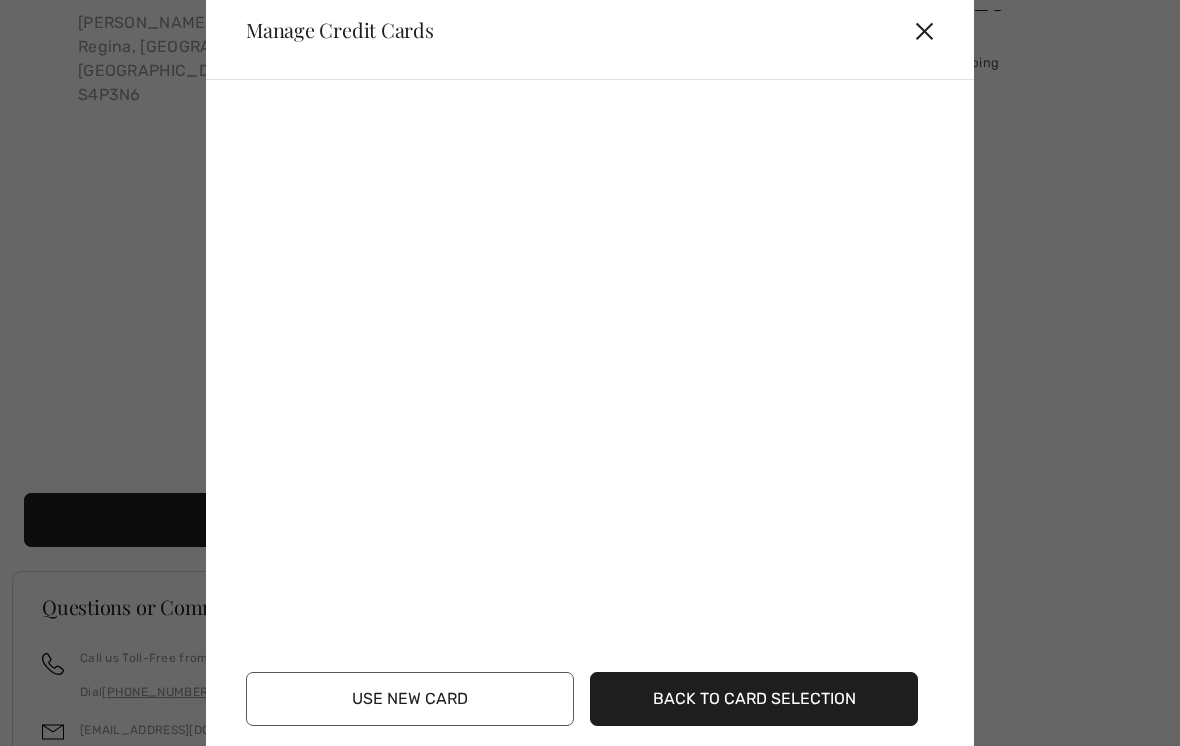 click on "Use New Card" at bounding box center (410, 699) 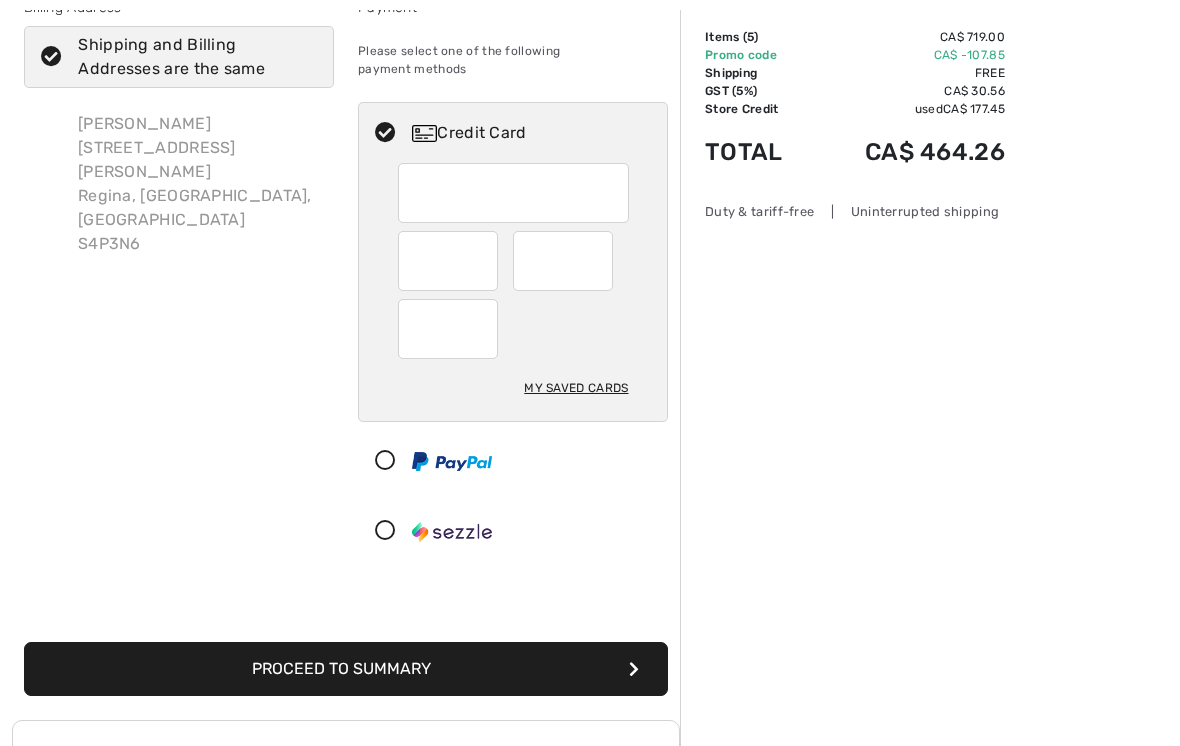 scroll, scrollTop: 127, scrollLeft: 0, axis: vertical 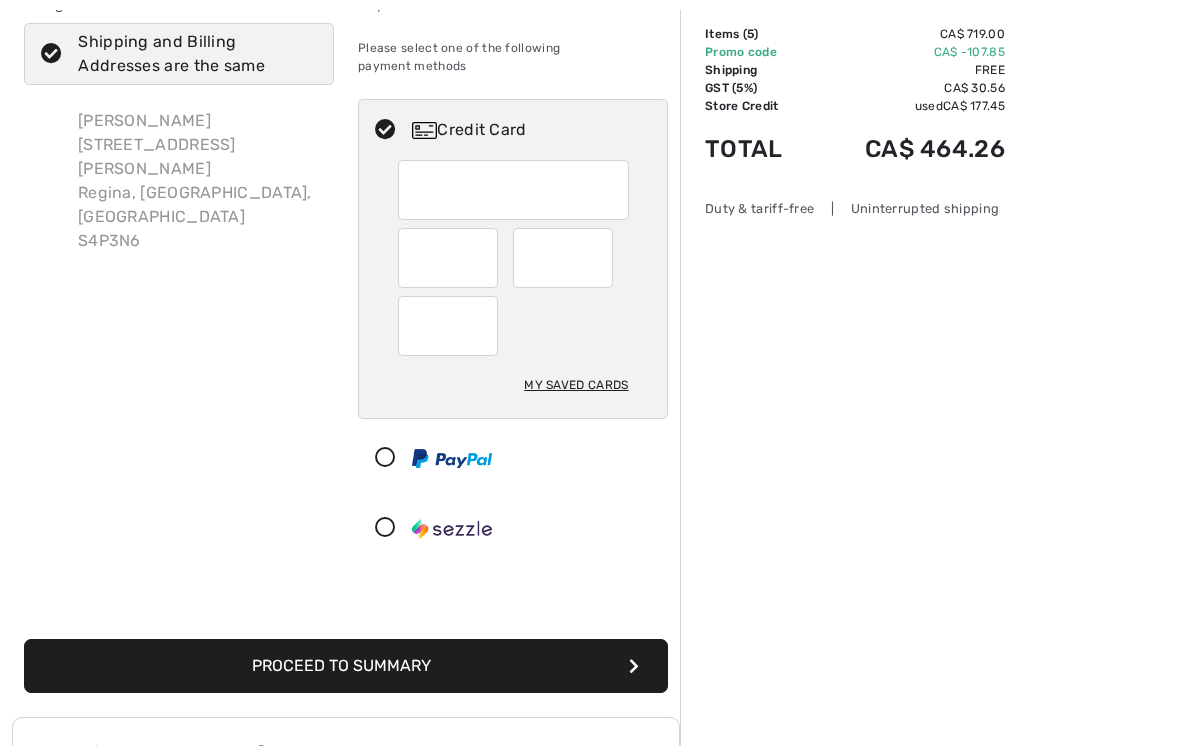 click on "Proceed to Summary" at bounding box center (346, 667) 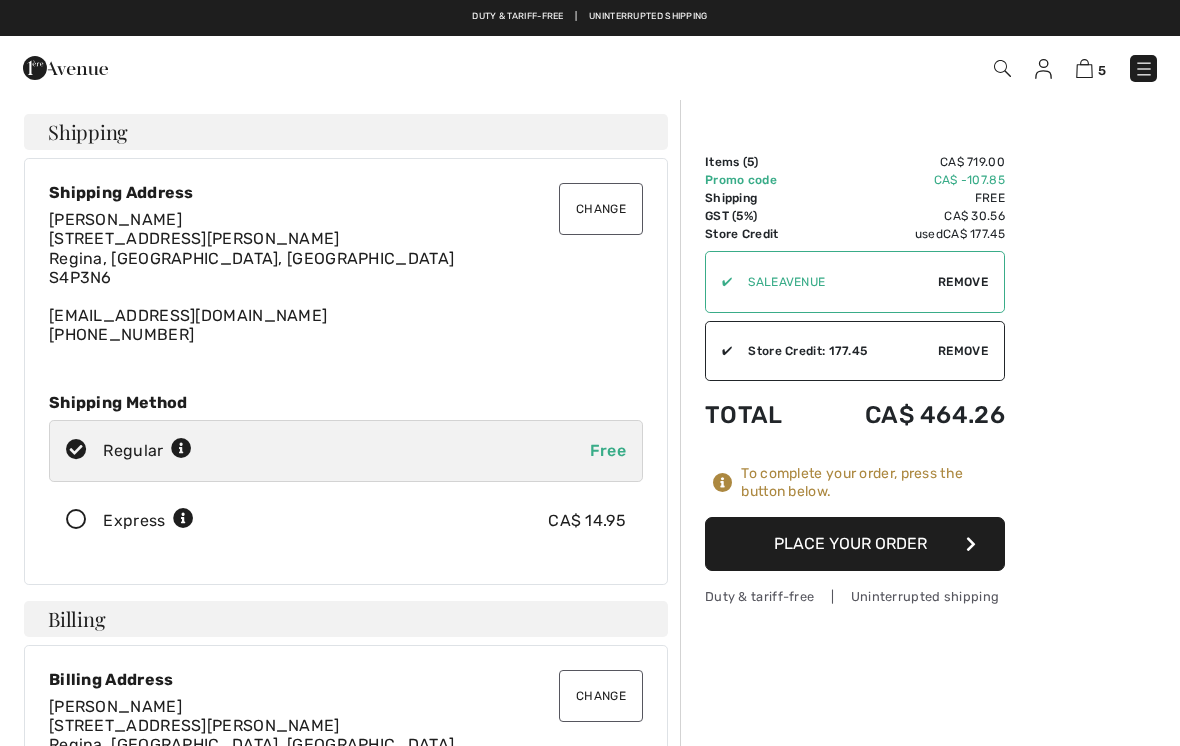 scroll, scrollTop: 0, scrollLeft: 0, axis: both 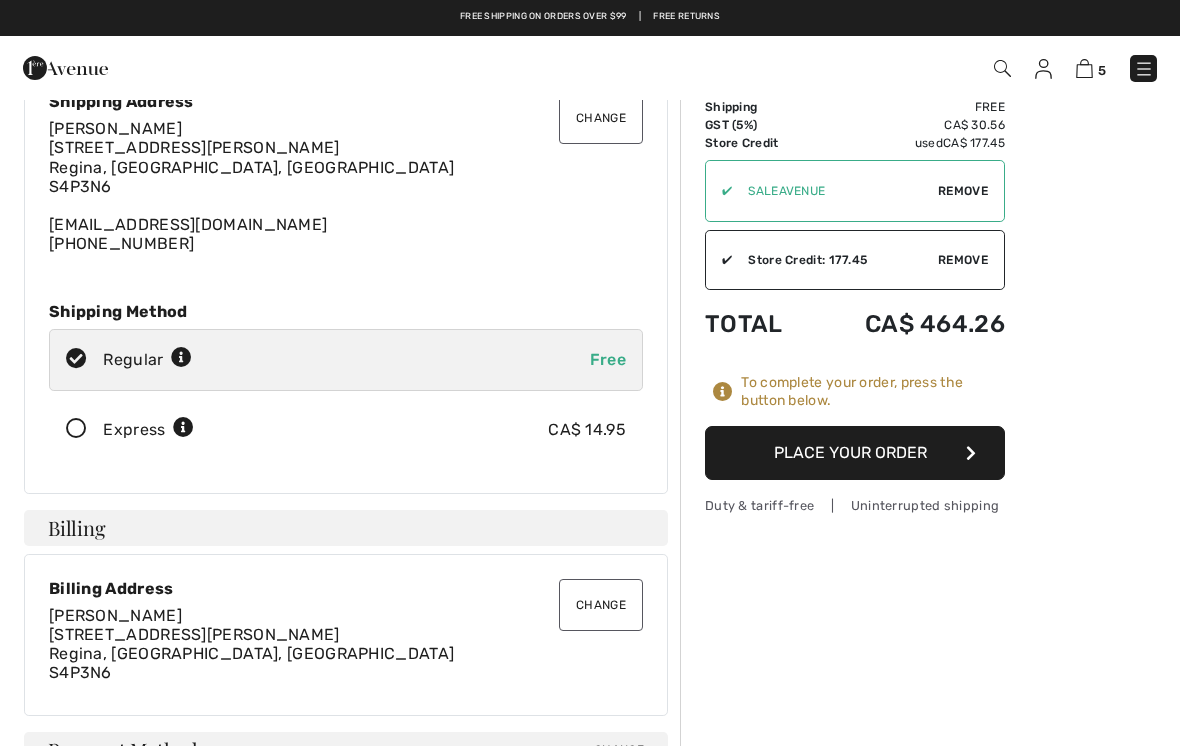 click on "Place Your Order" at bounding box center [855, 453] 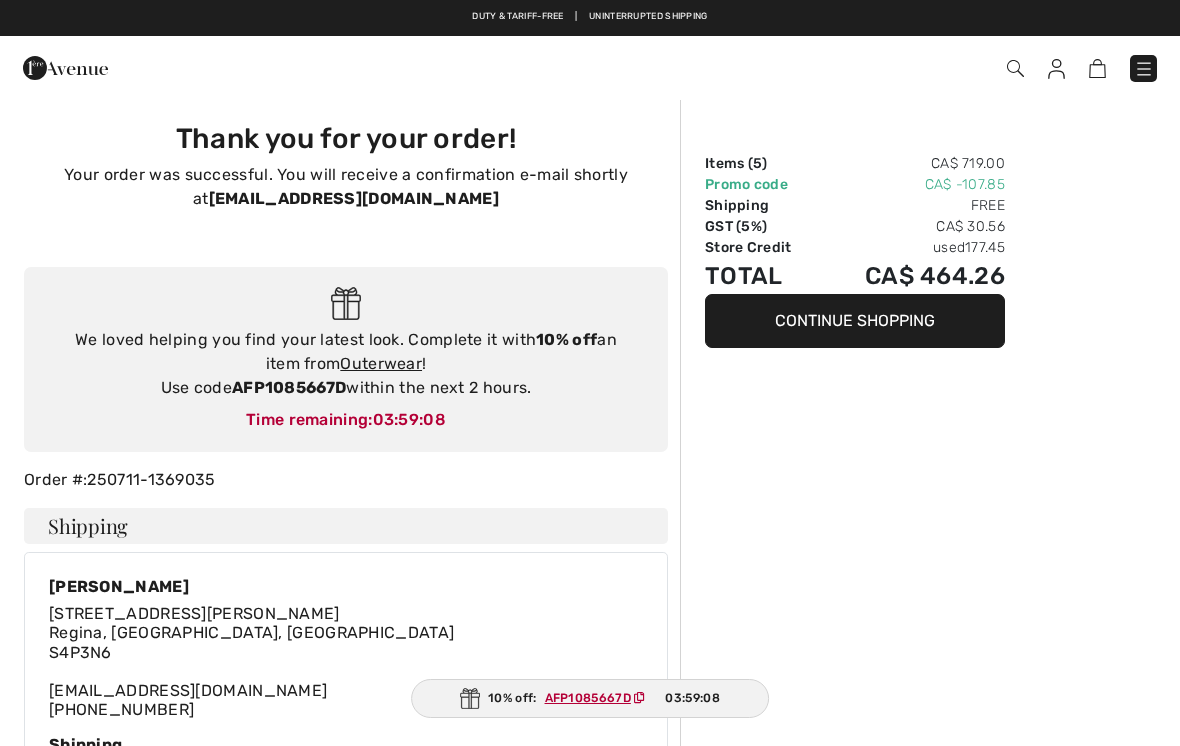 scroll, scrollTop: 0, scrollLeft: 0, axis: both 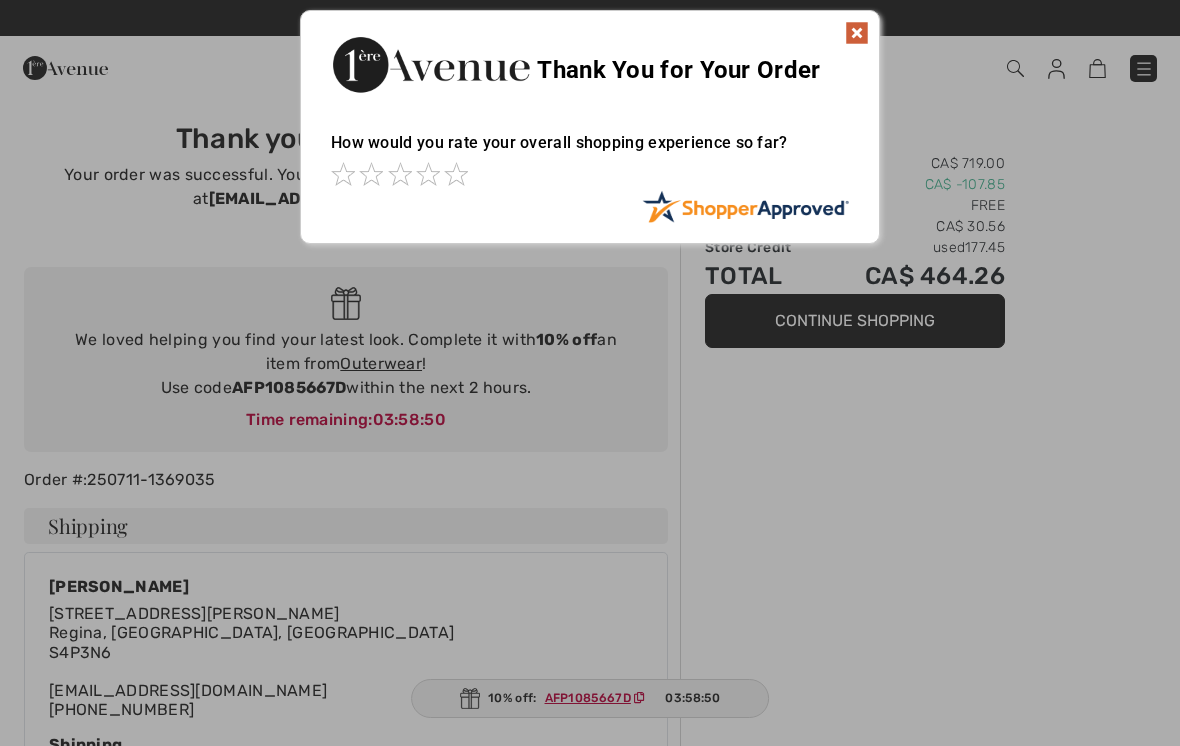 click at bounding box center [857, 33] 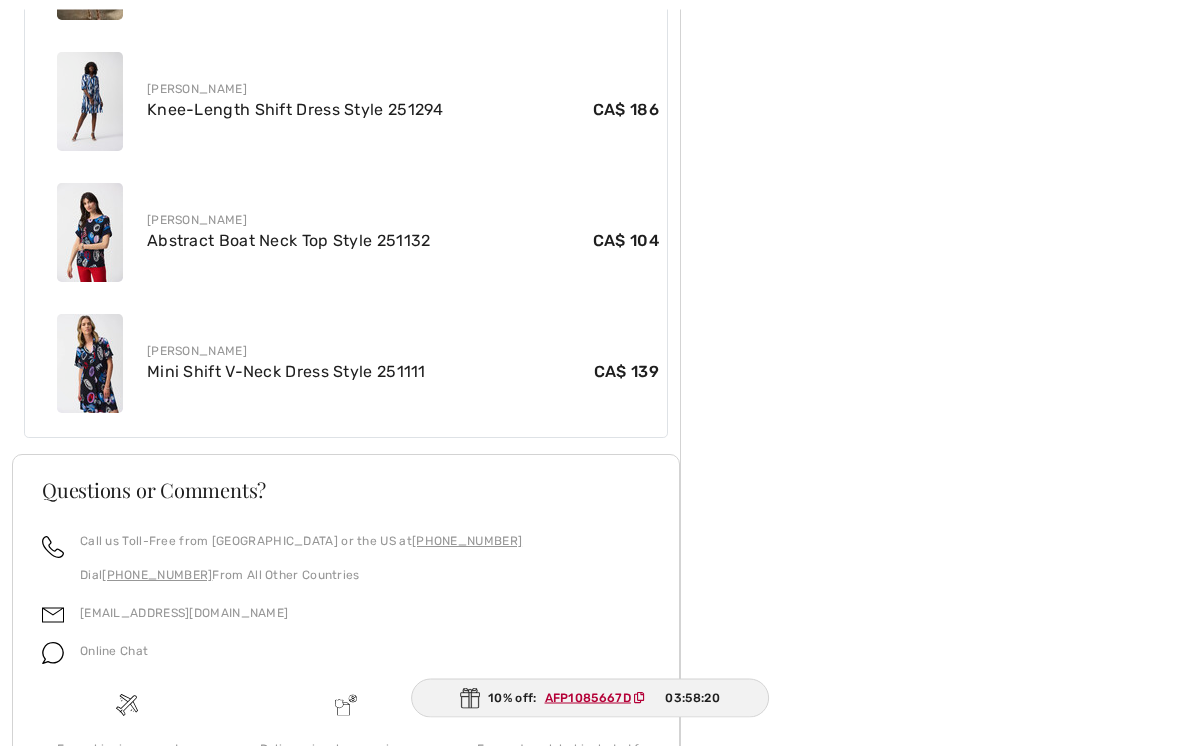 scroll, scrollTop: 1494, scrollLeft: 0, axis: vertical 